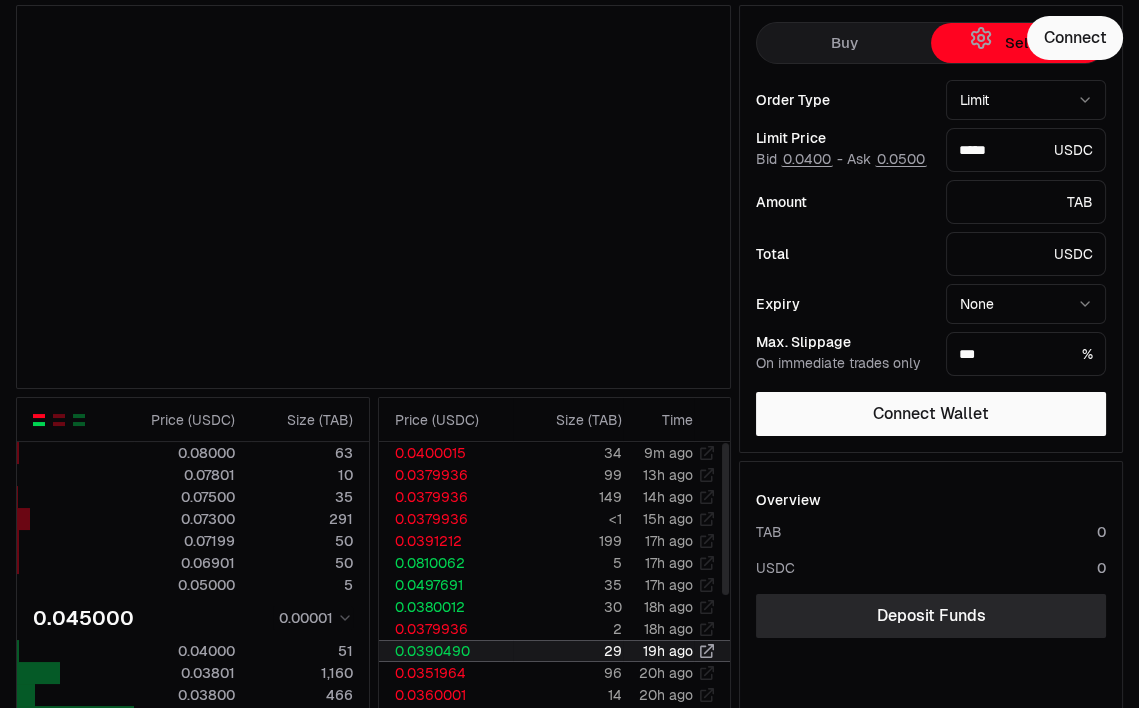 scroll, scrollTop: 0, scrollLeft: 0, axis: both 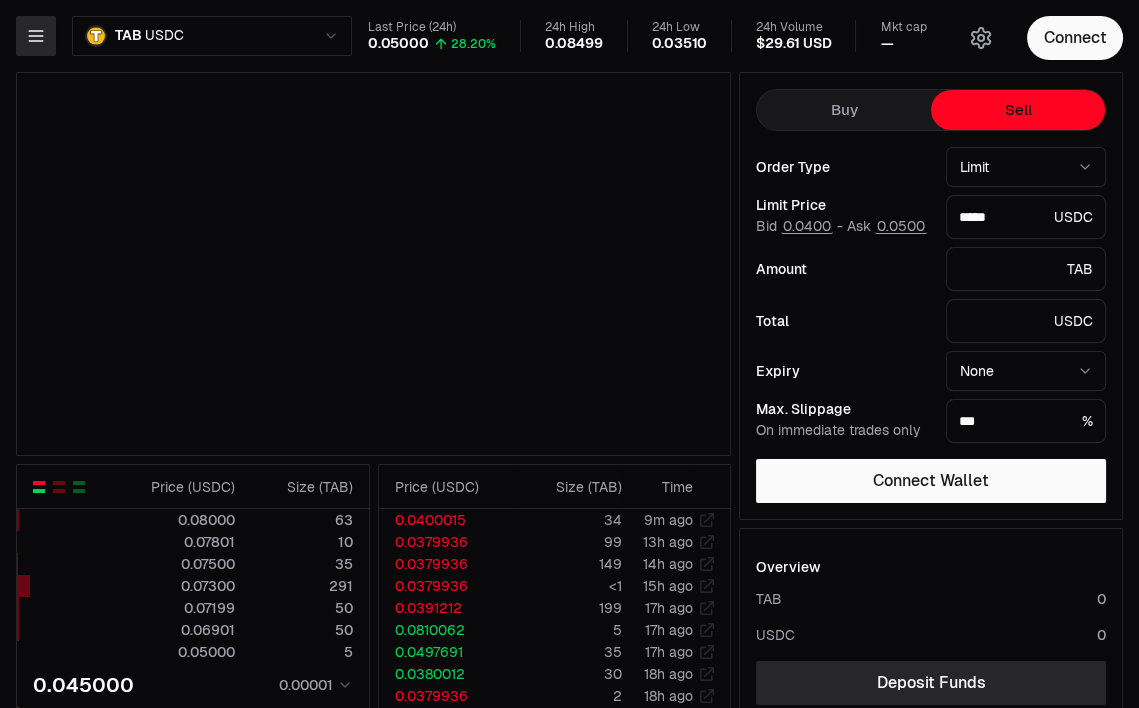 click 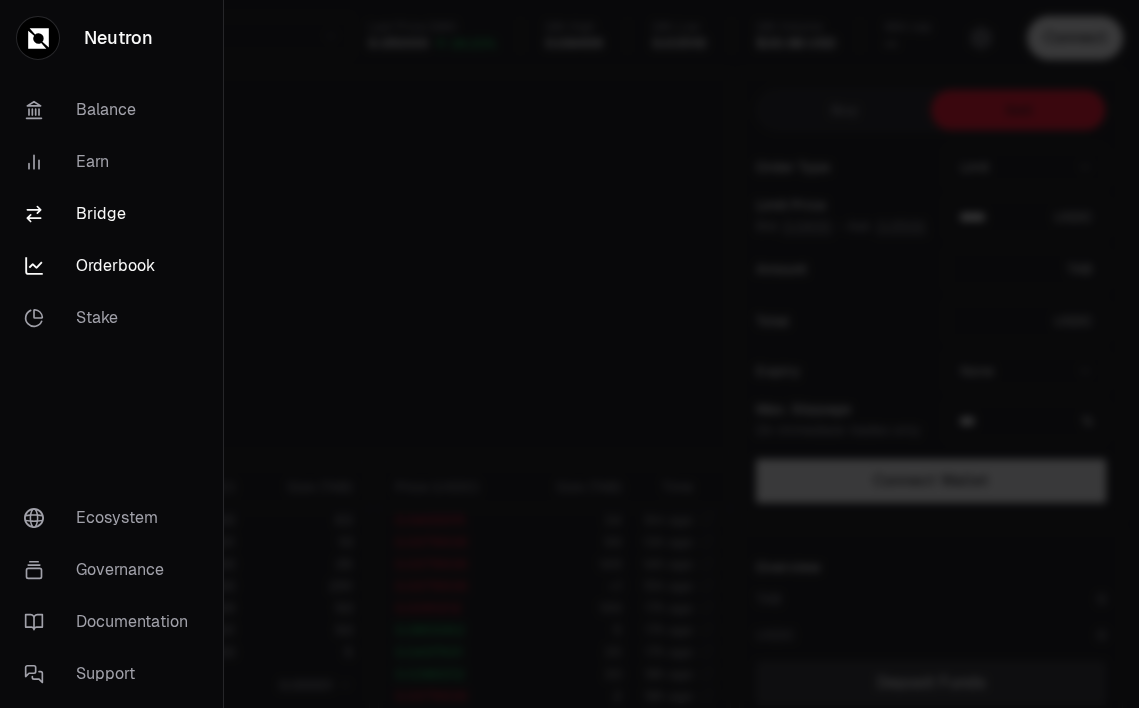 click on "Bridge" at bounding box center [111, 214] 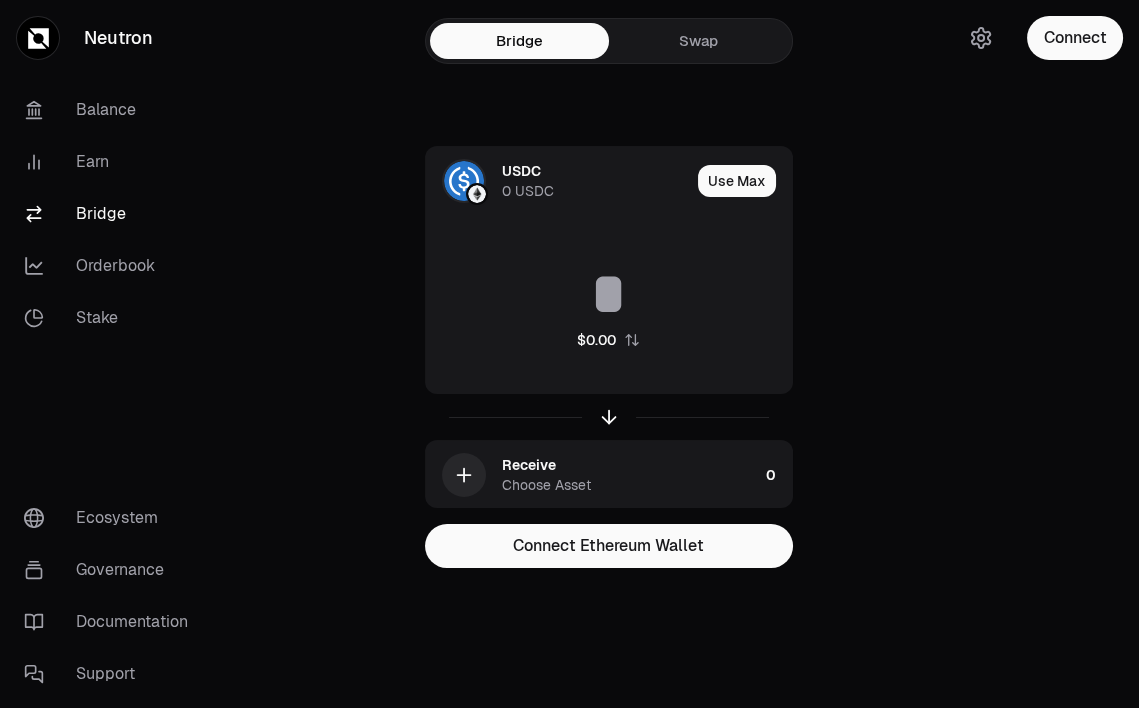 click on "Swap" at bounding box center (698, 41) 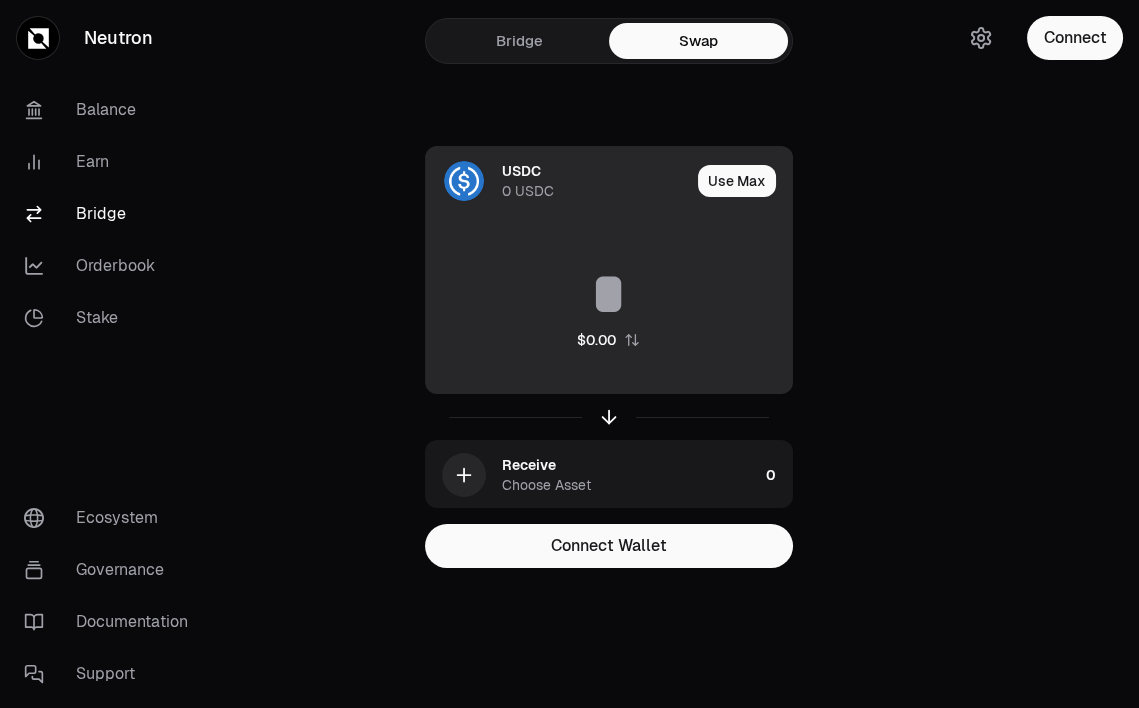 click on "USDC" at bounding box center [521, 171] 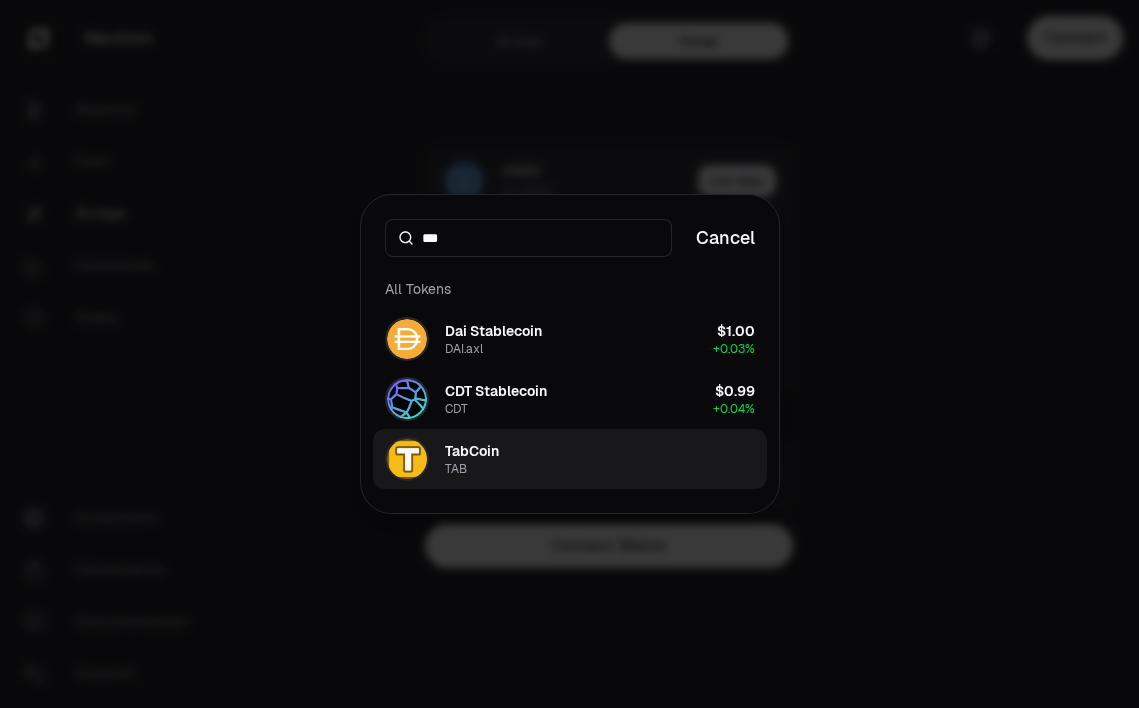 type on "***" 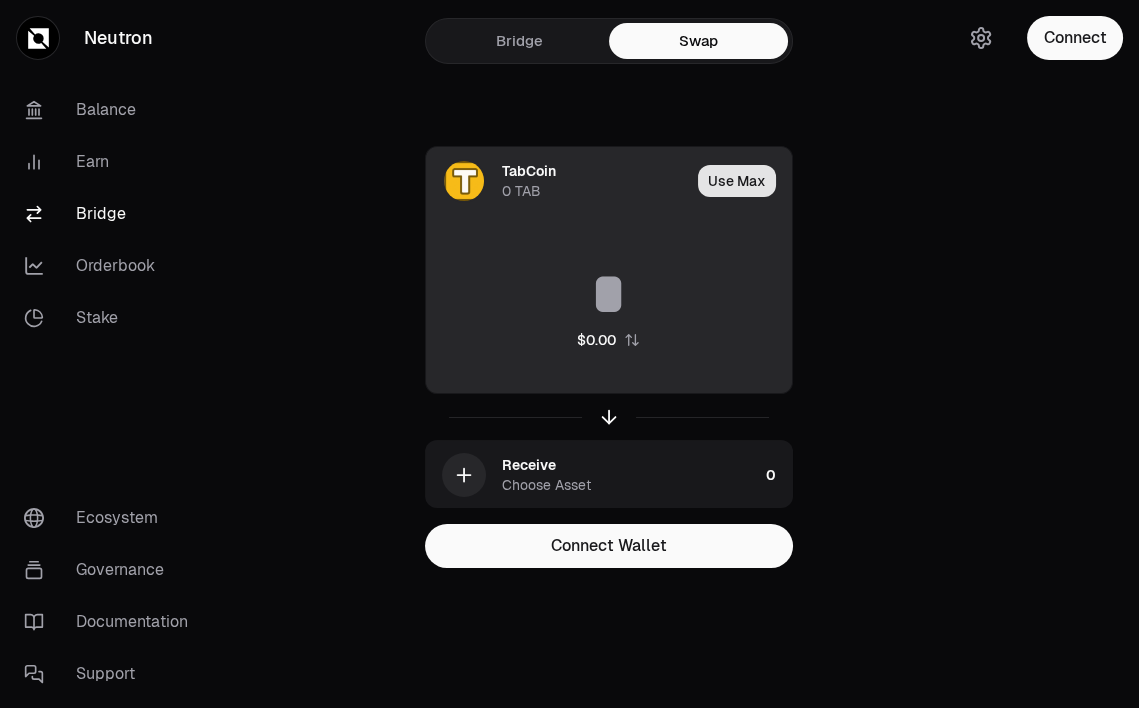 click on "Use Max" at bounding box center (737, 181) 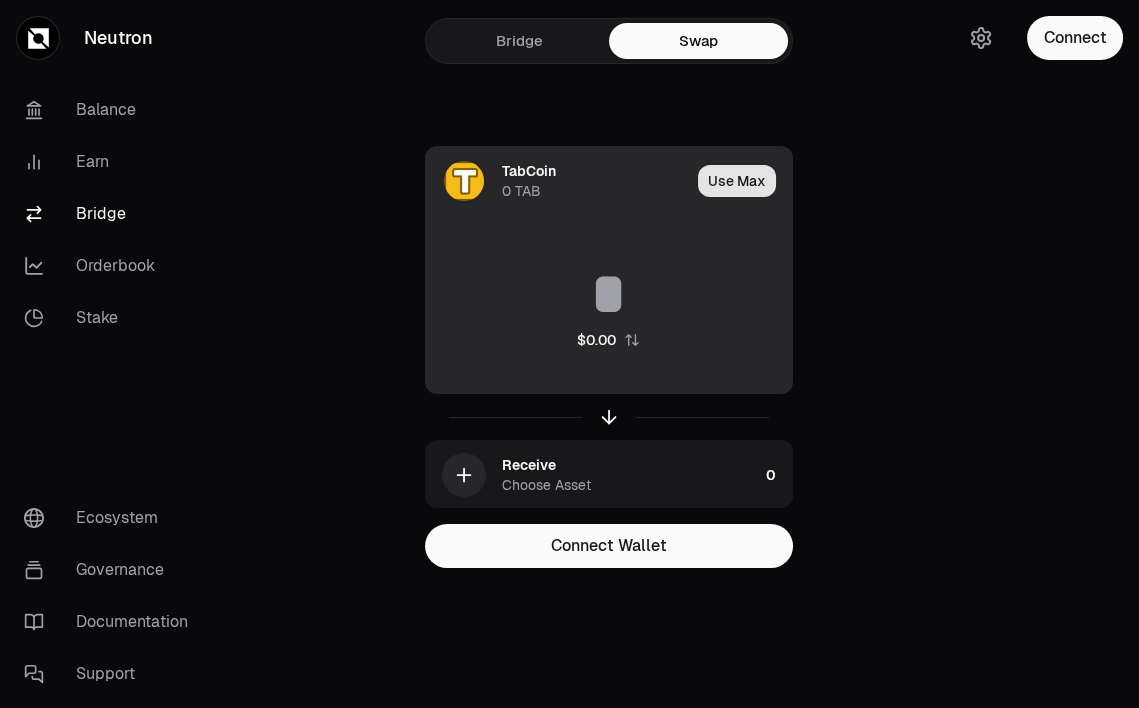 type on "*" 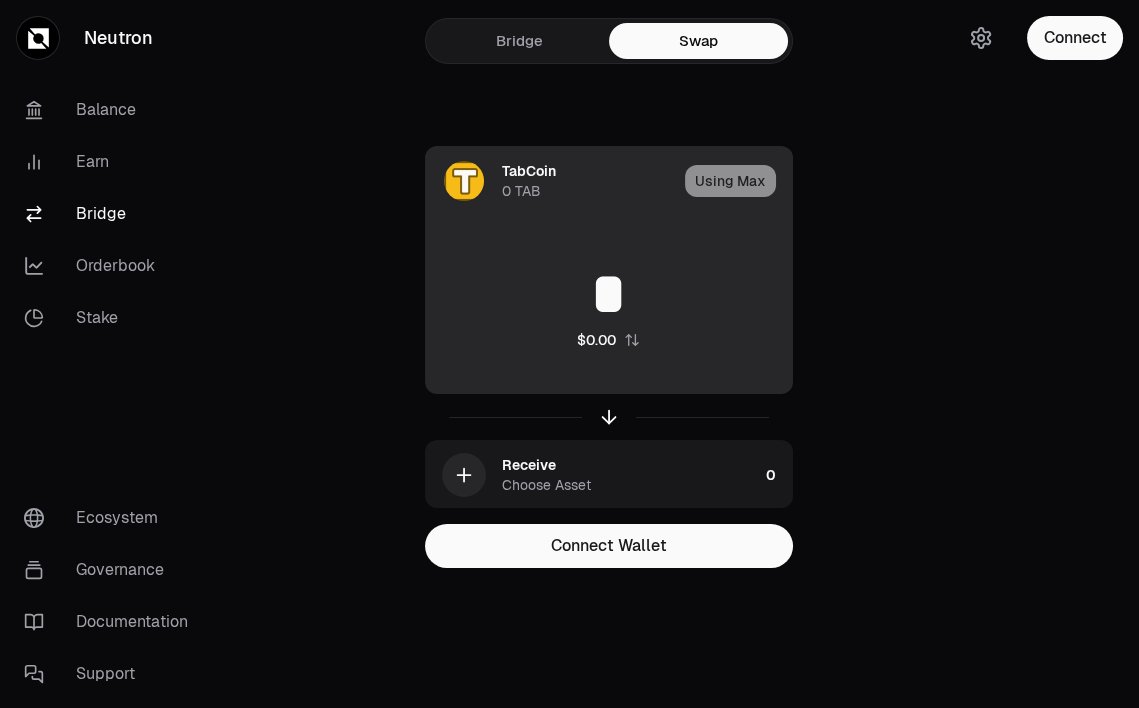 click on "Using Max" at bounding box center [738, 181] 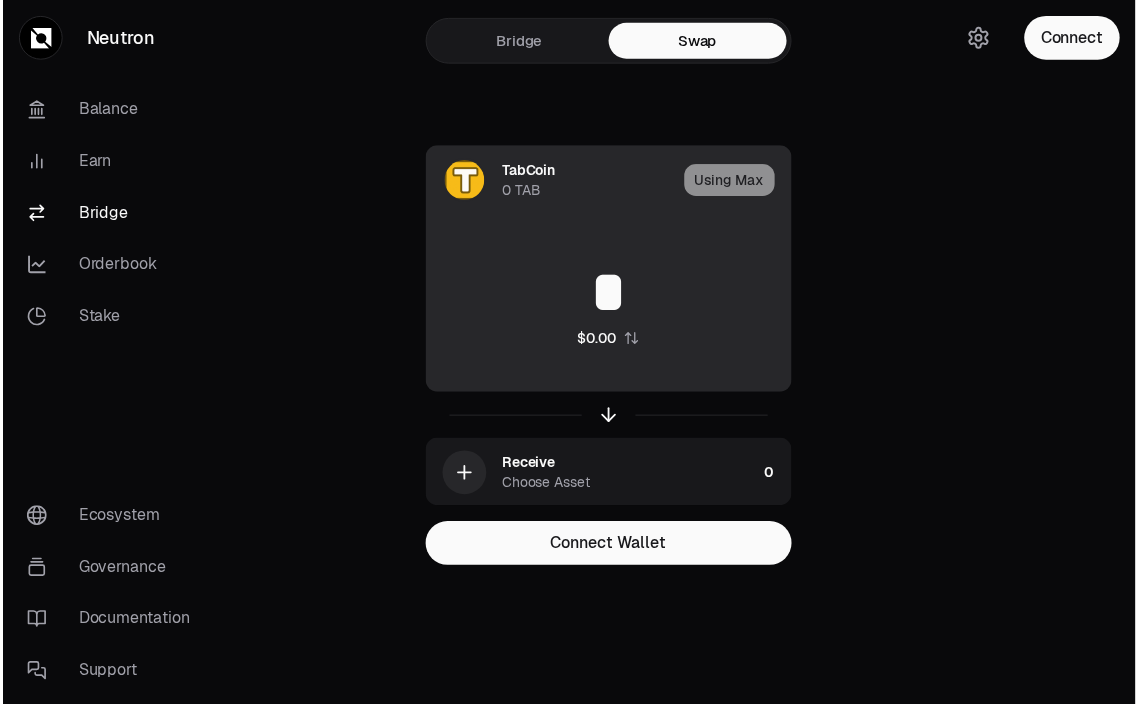 scroll, scrollTop: 0, scrollLeft: 0, axis: both 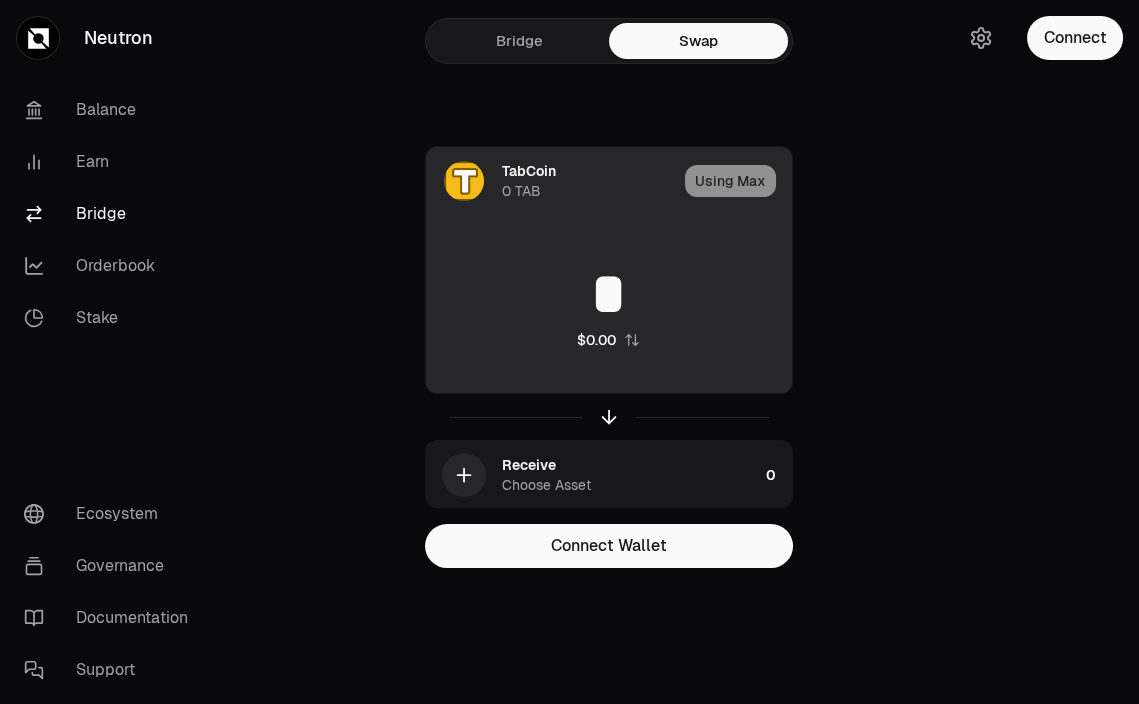 click on "*" at bounding box center [609, 294] 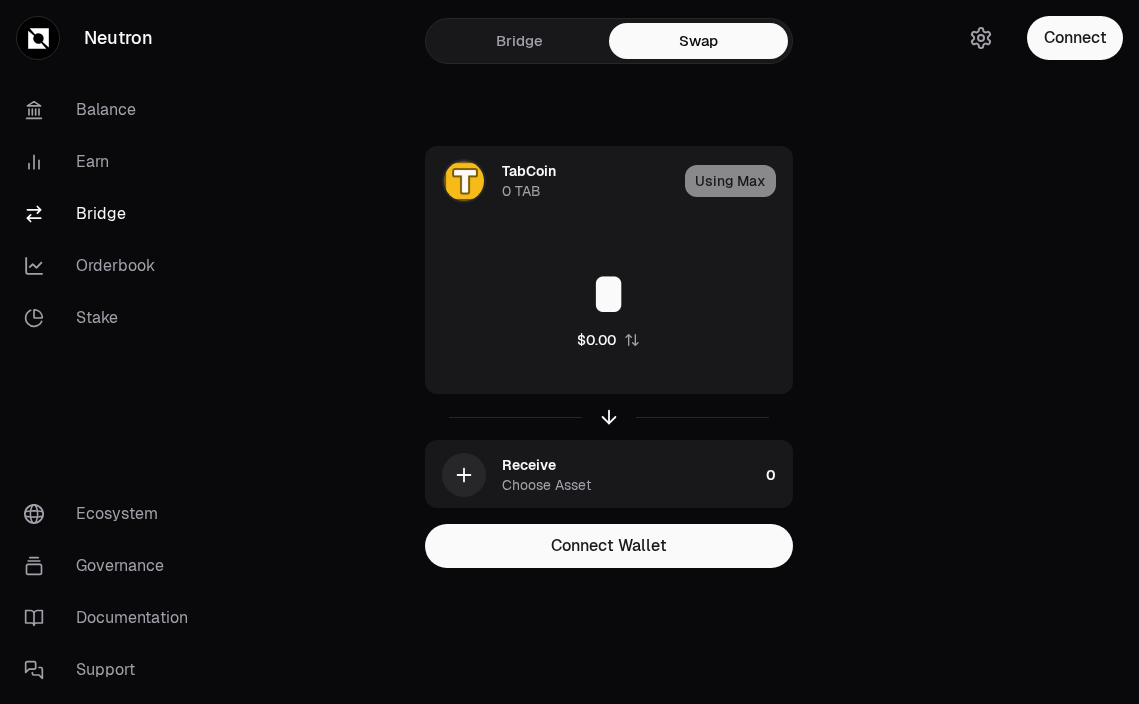 scroll, scrollTop: 0, scrollLeft: 0, axis: both 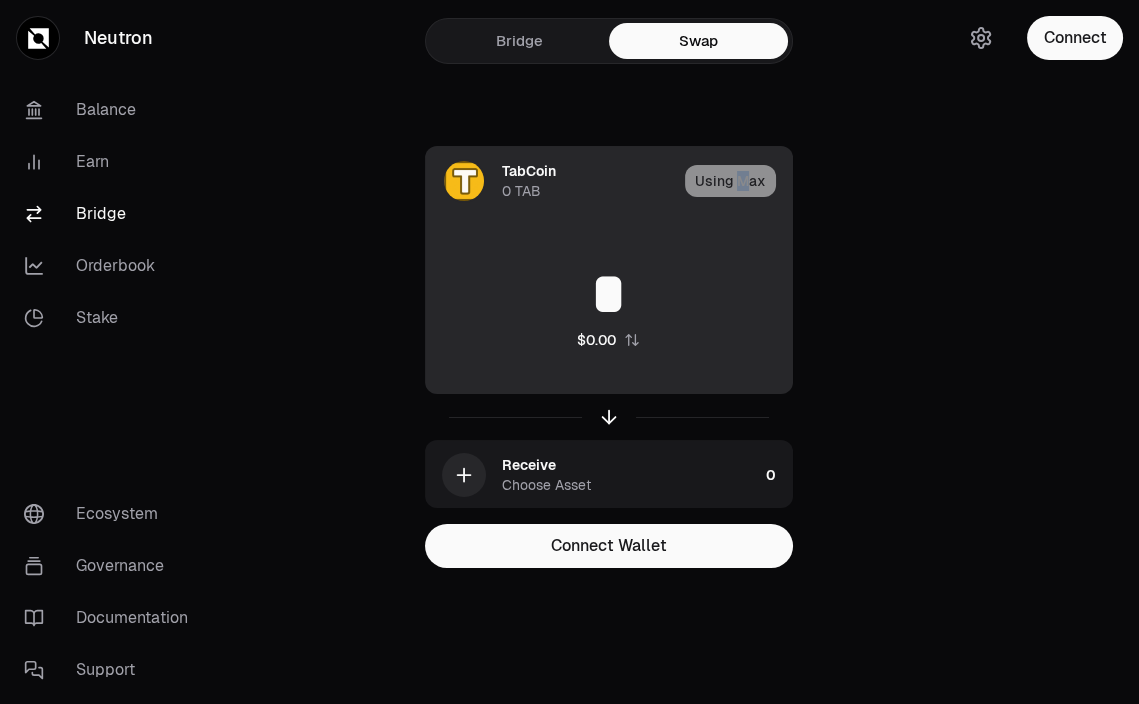 drag, startPoint x: 0, startPoint y: 0, endPoint x: 743, endPoint y: 181, distance: 764.7287 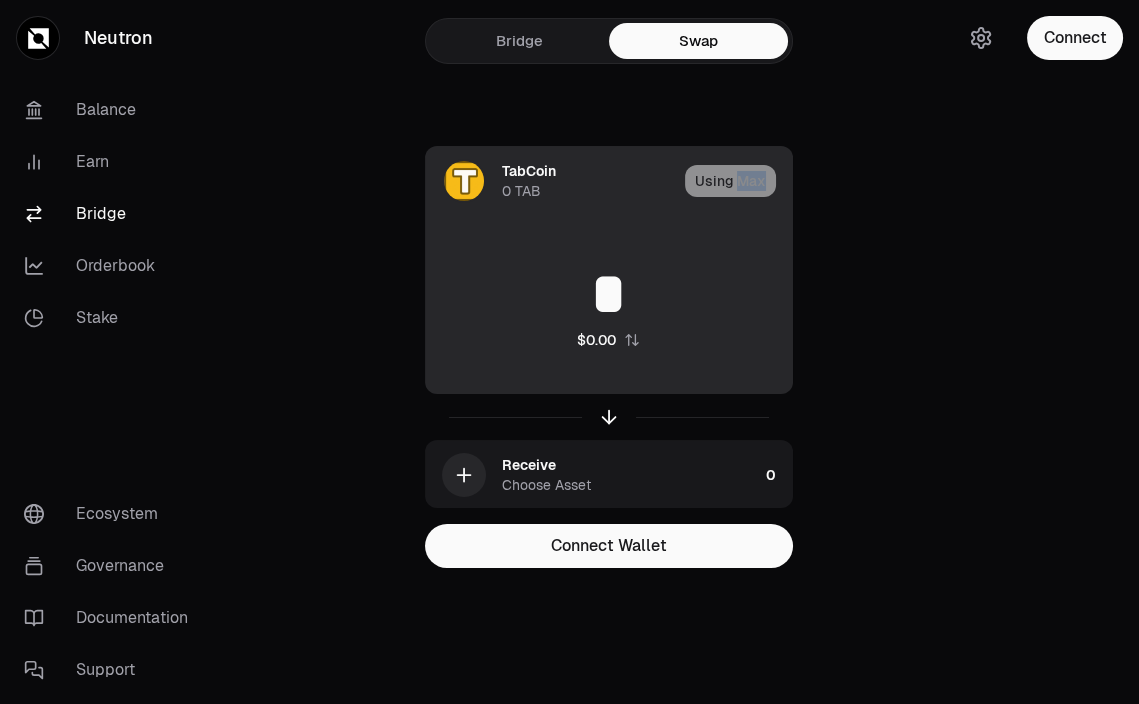 click on "Using Max" at bounding box center [738, 181] 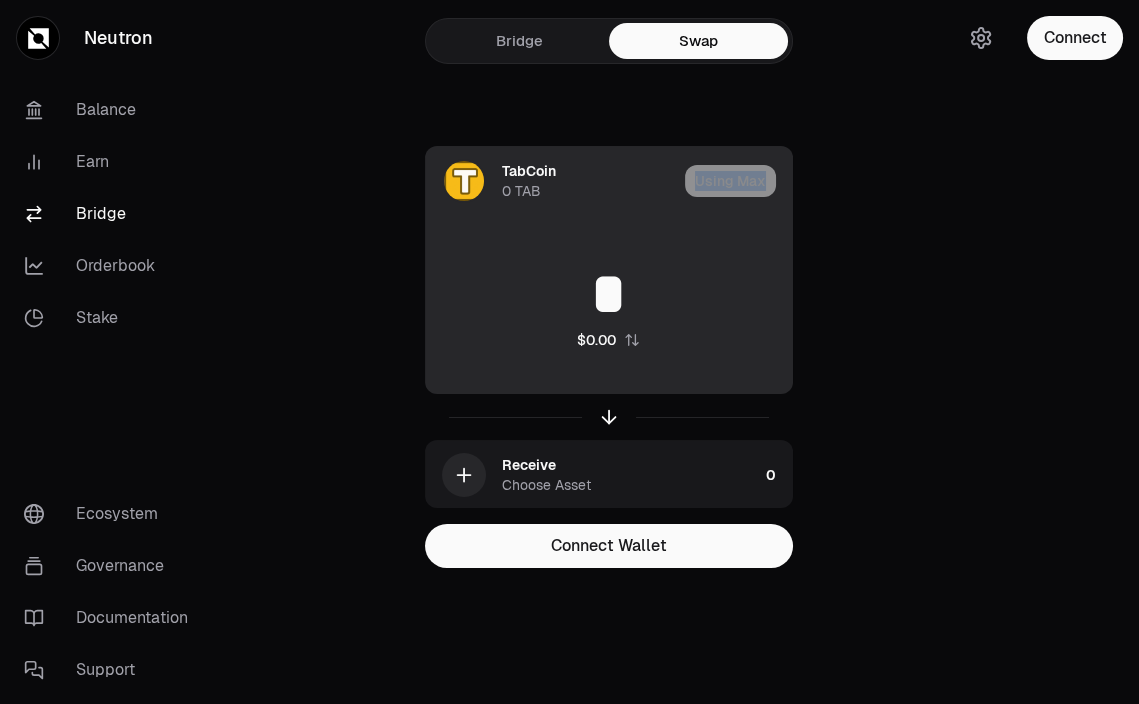 click on "Using Max" at bounding box center (738, 181) 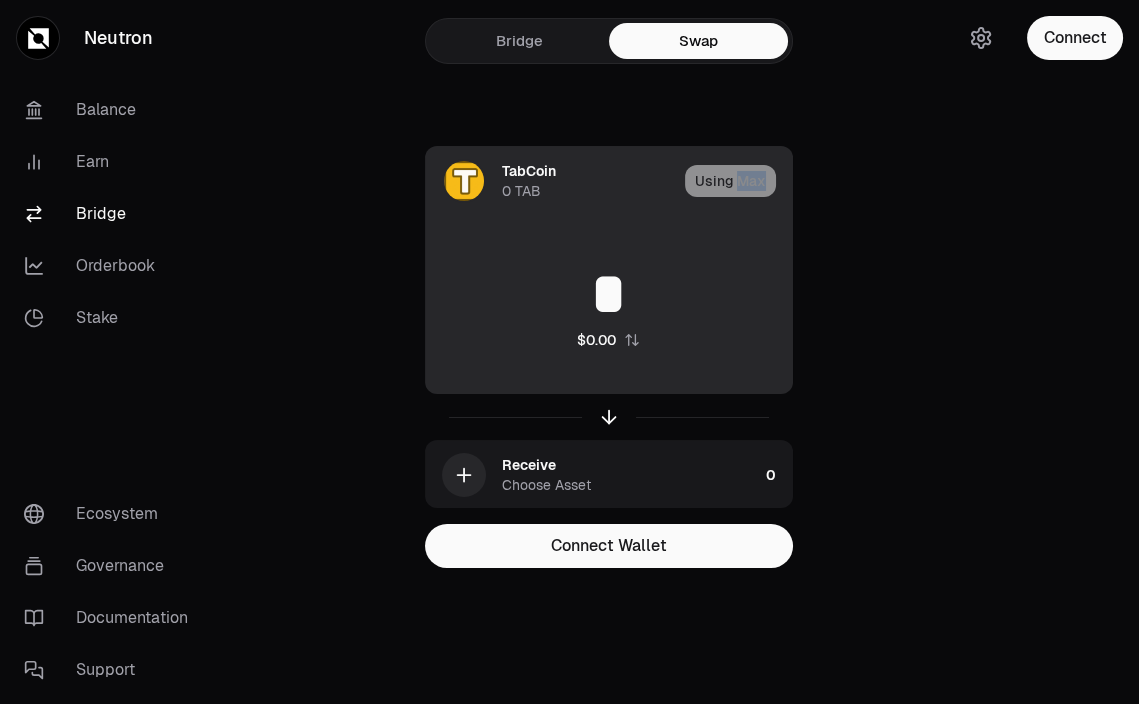 click on "Using Max" at bounding box center (738, 181) 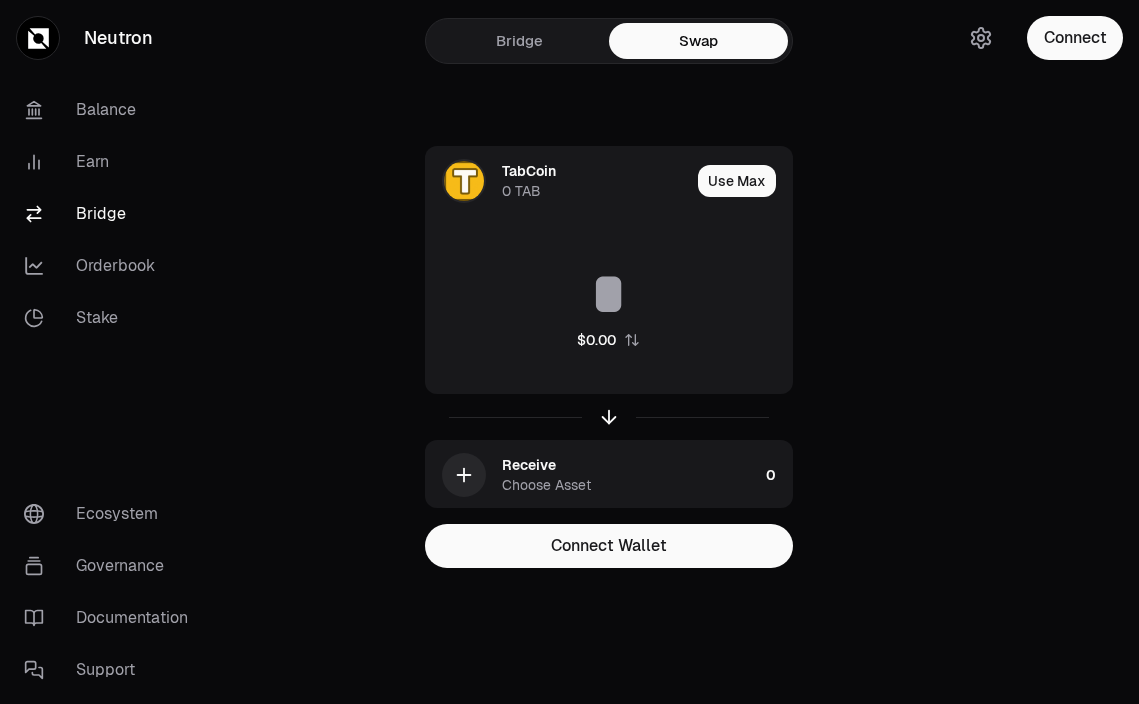 scroll, scrollTop: 0, scrollLeft: 0, axis: both 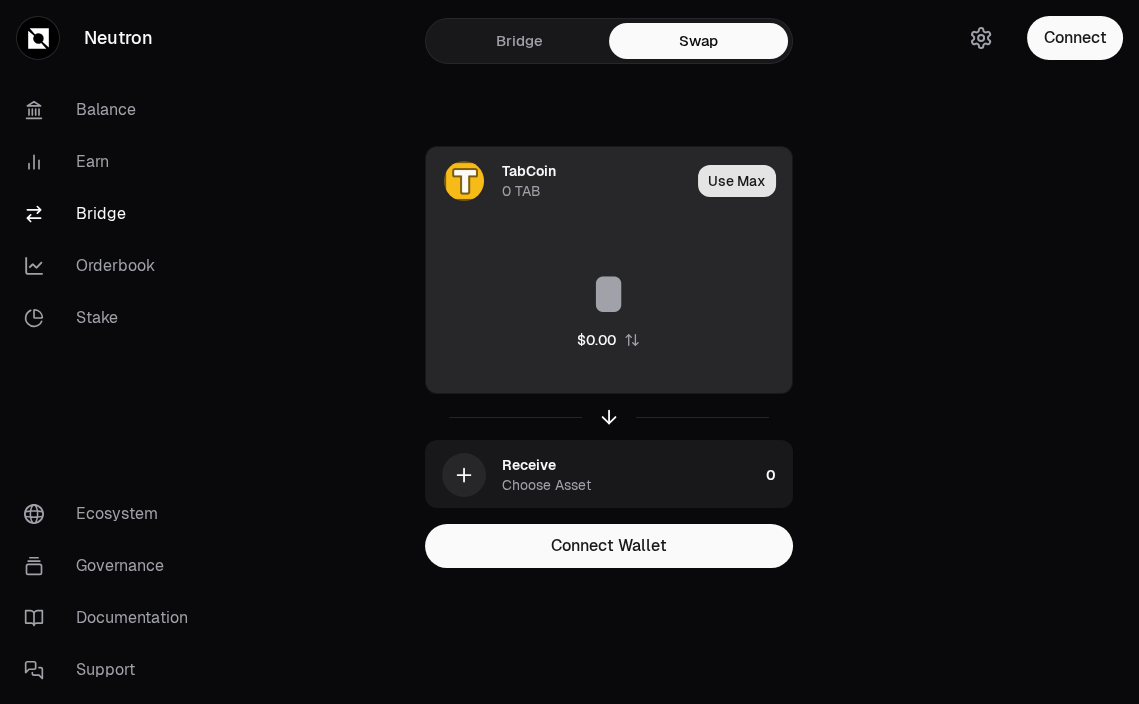 click on "Use Max" at bounding box center [737, 181] 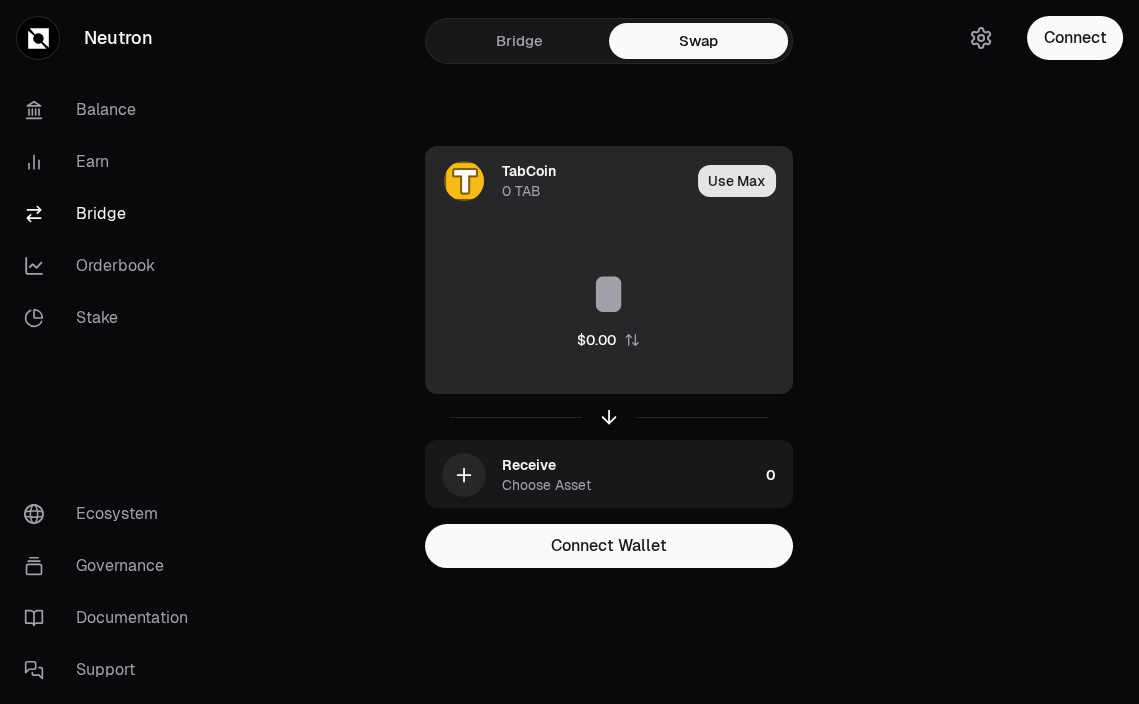type on "*" 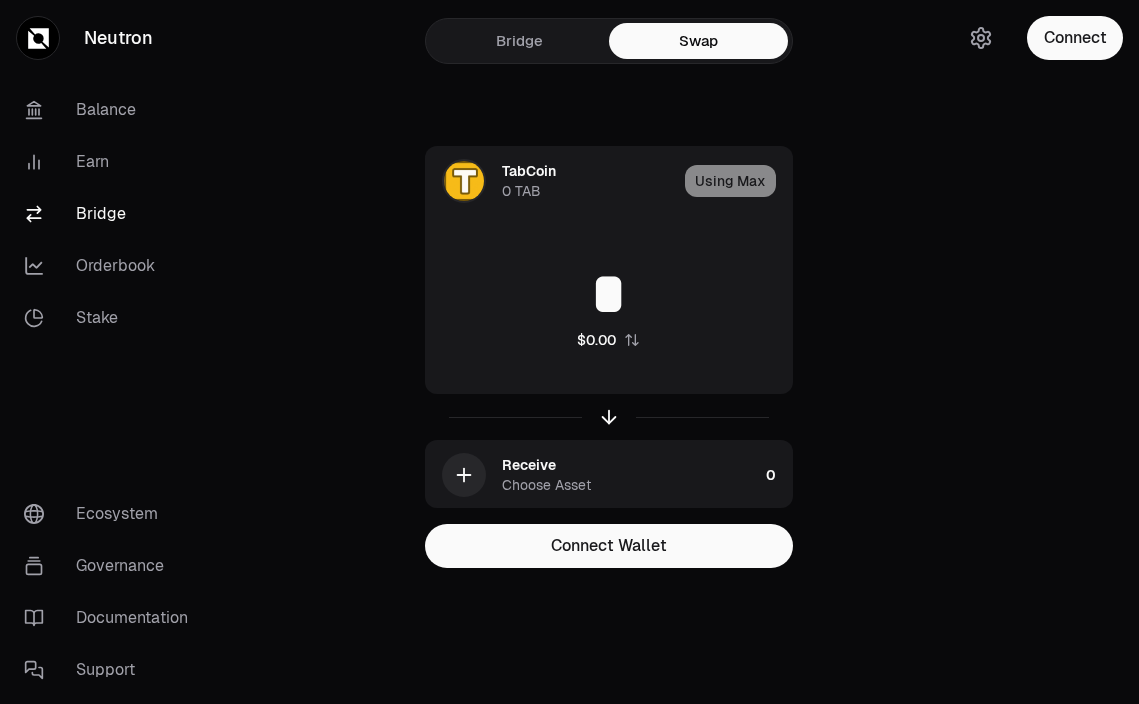 scroll, scrollTop: 0, scrollLeft: 0, axis: both 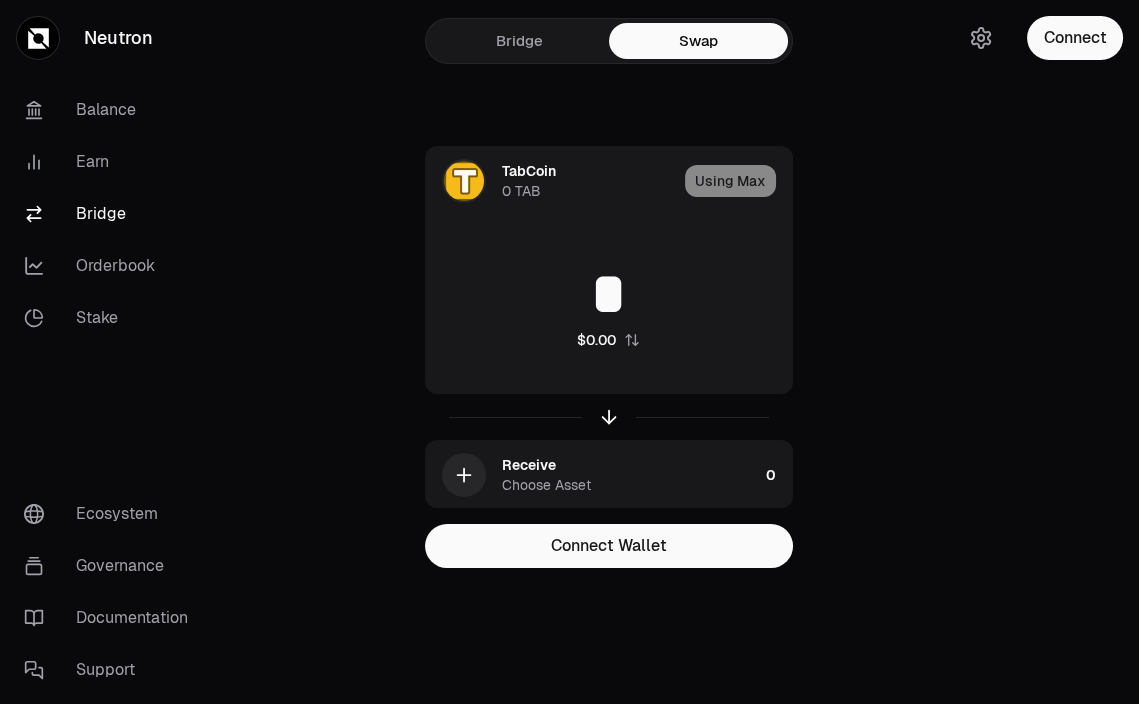 click on "TabCoin 0 TAB Using Max * $0.00 Receive Choose Asset 0 Connect Wallet" at bounding box center [609, 357] 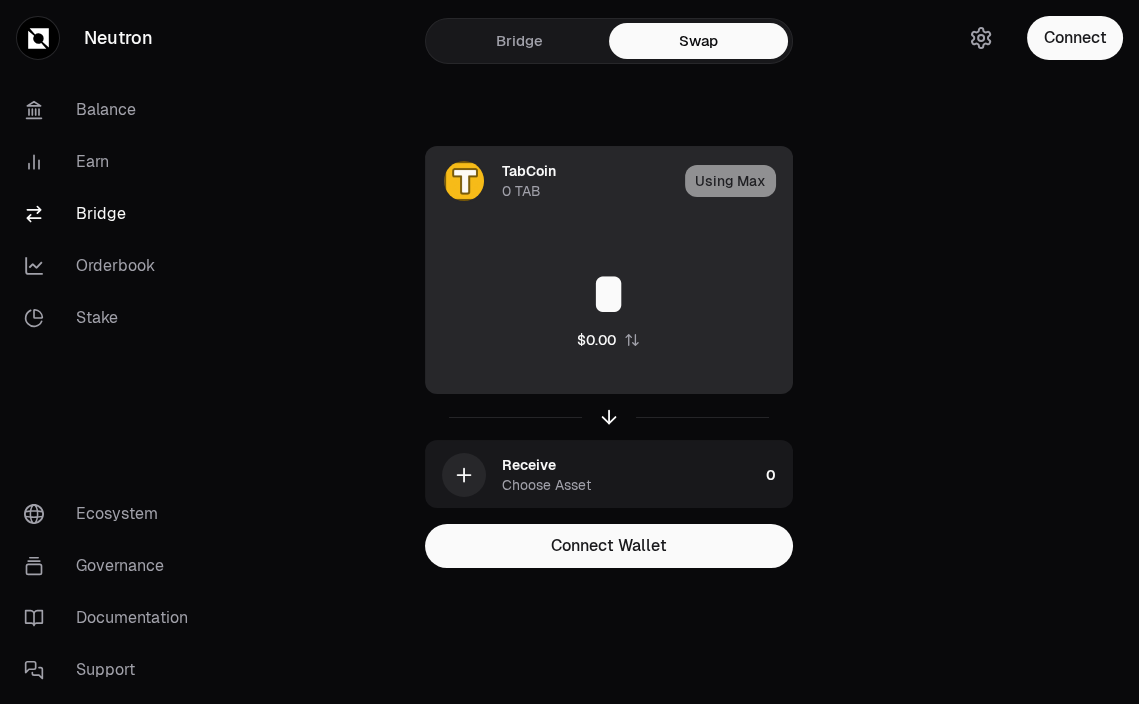 click on "Using Max" at bounding box center (738, 181) 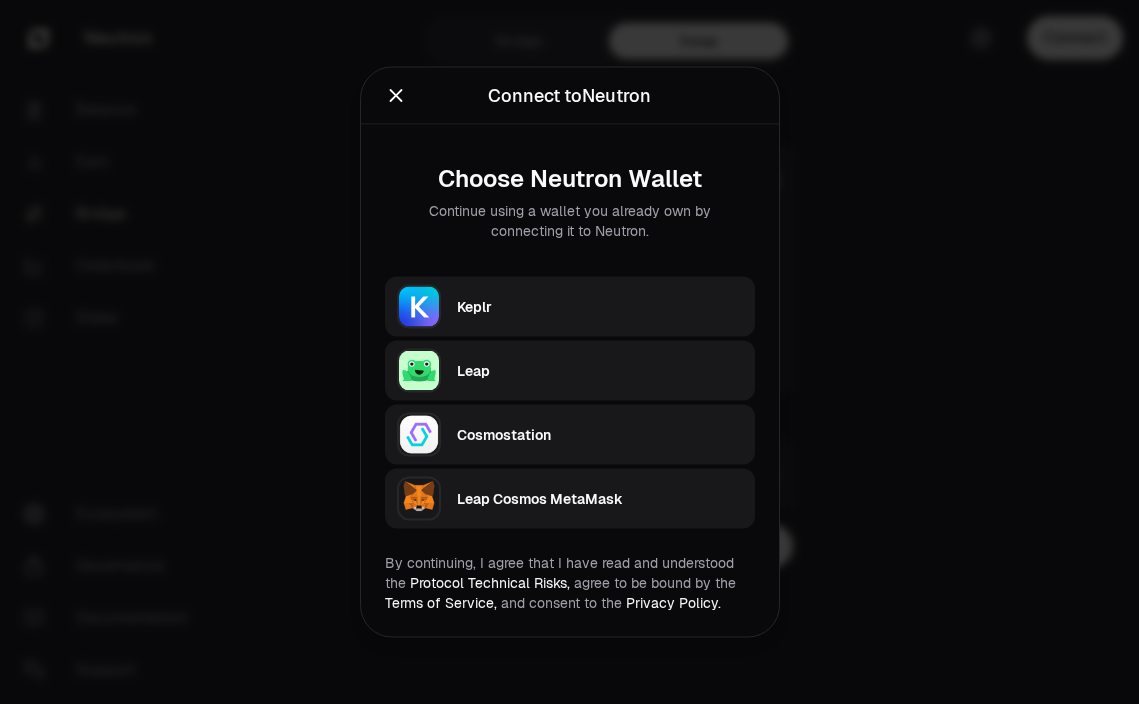 scroll, scrollTop: 0, scrollLeft: 0, axis: both 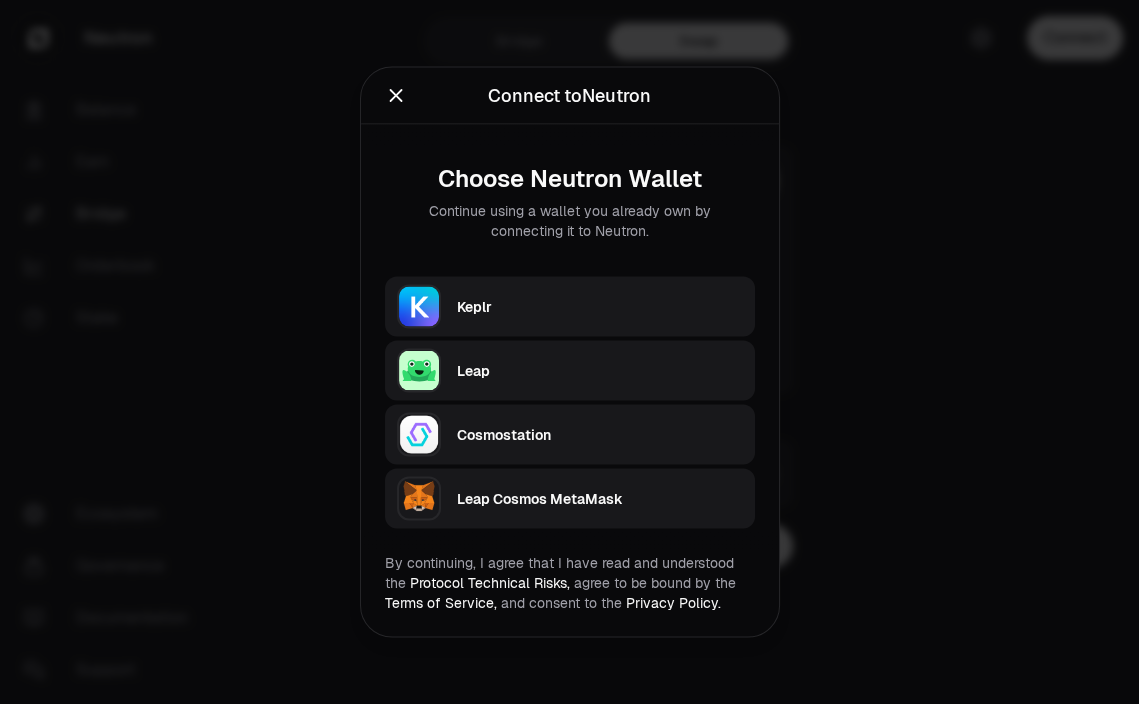 click on "Keplr" at bounding box center [600, 307] 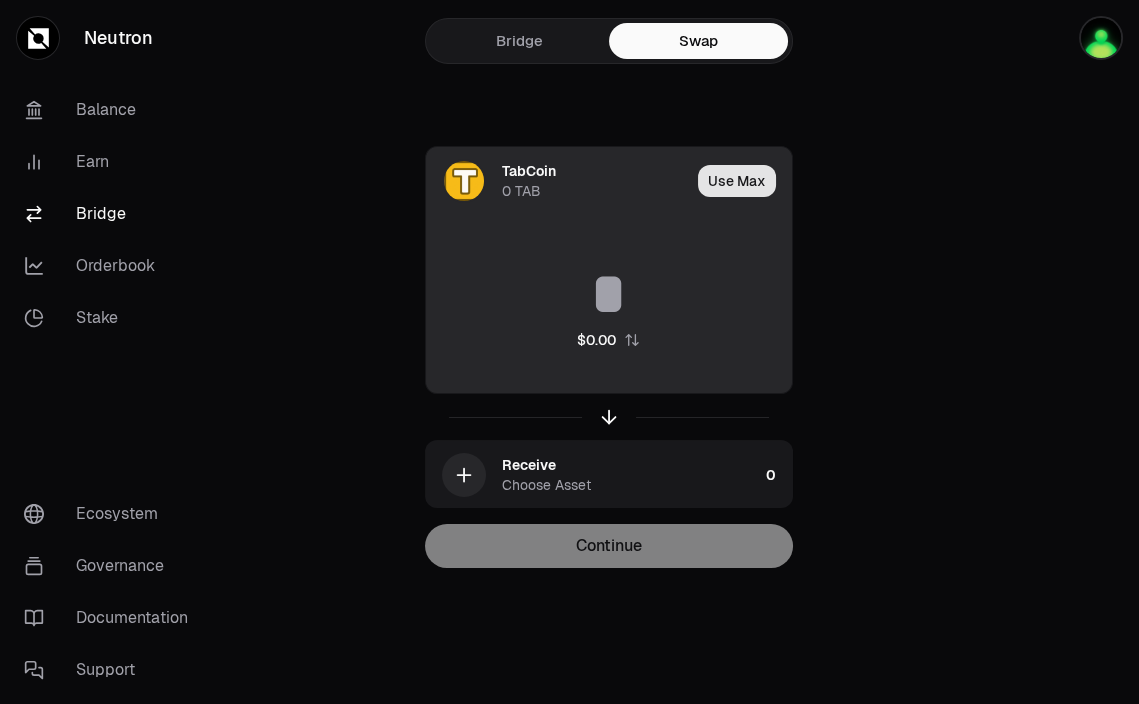 click on "Use Max" at bounding box center (737, 181) 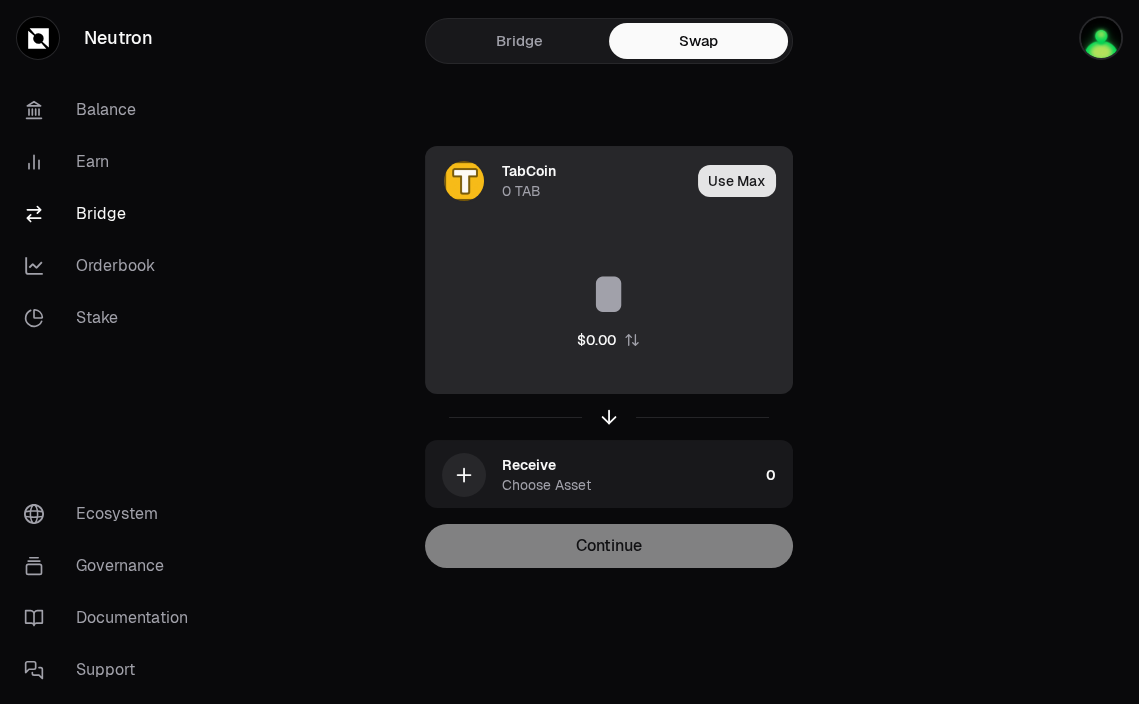 type on "*" 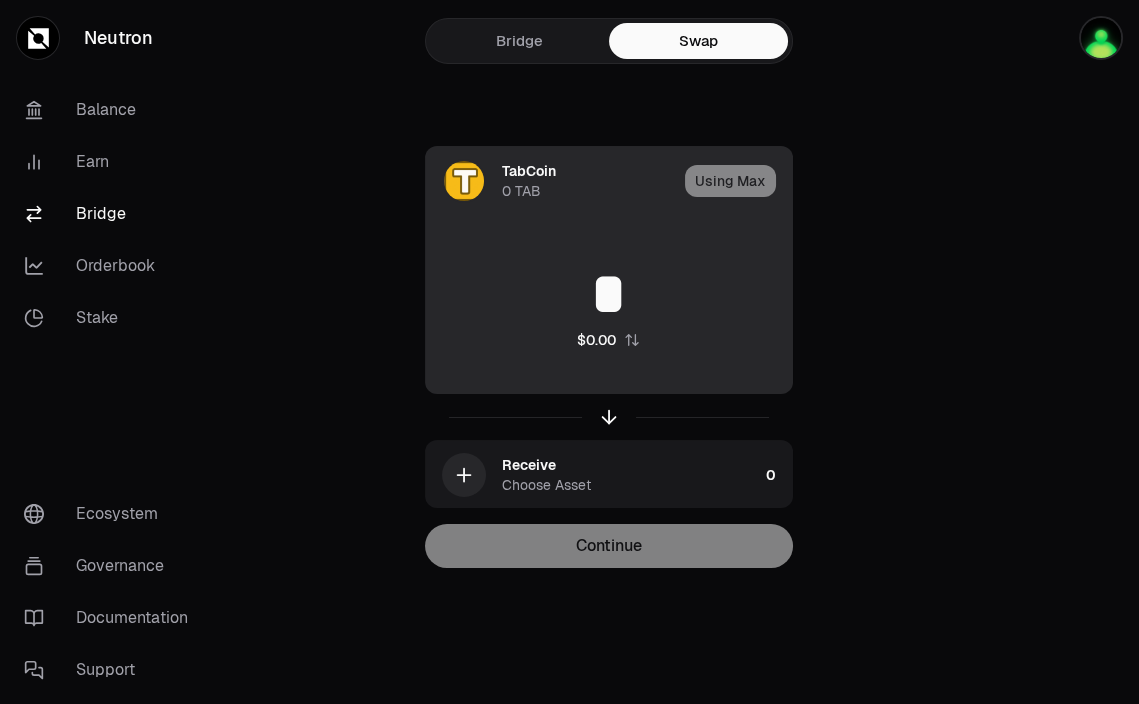 click on "Using Max" at bounding box center (738, 181) 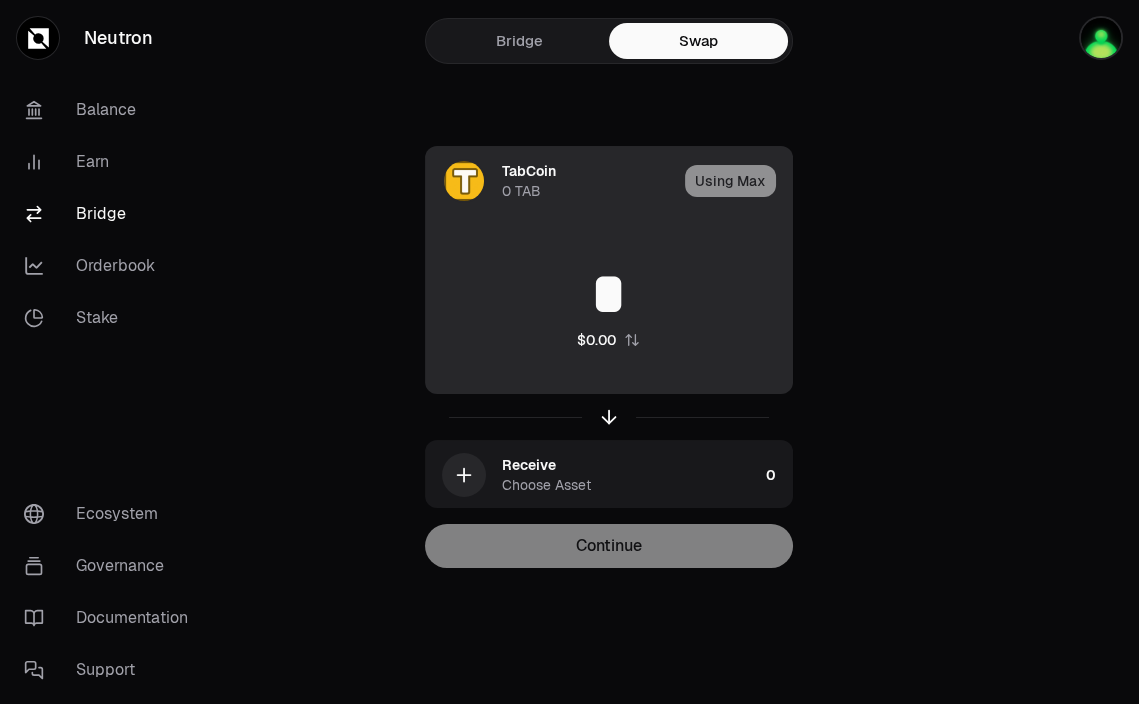 click on "Using Max" at bounding box center (738, 181) 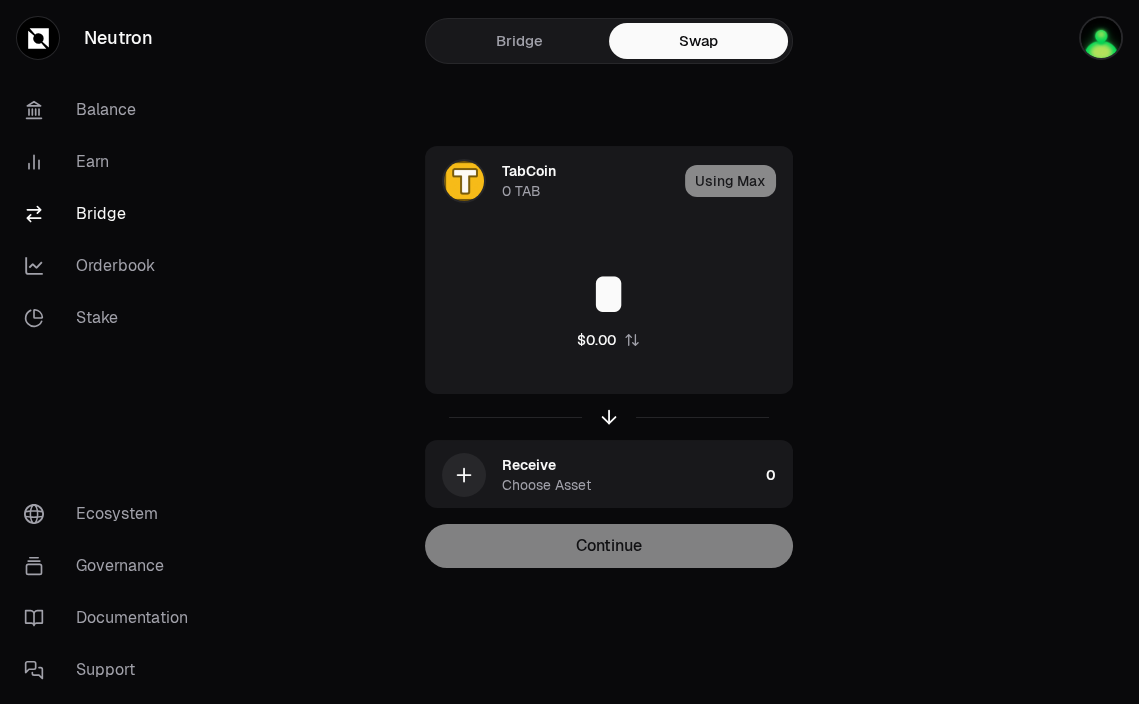 click on "TabCoin 0 TAB Using Max * $0.00 Receive Choose Asset 0 Continue" at bounding box center [609, 357] 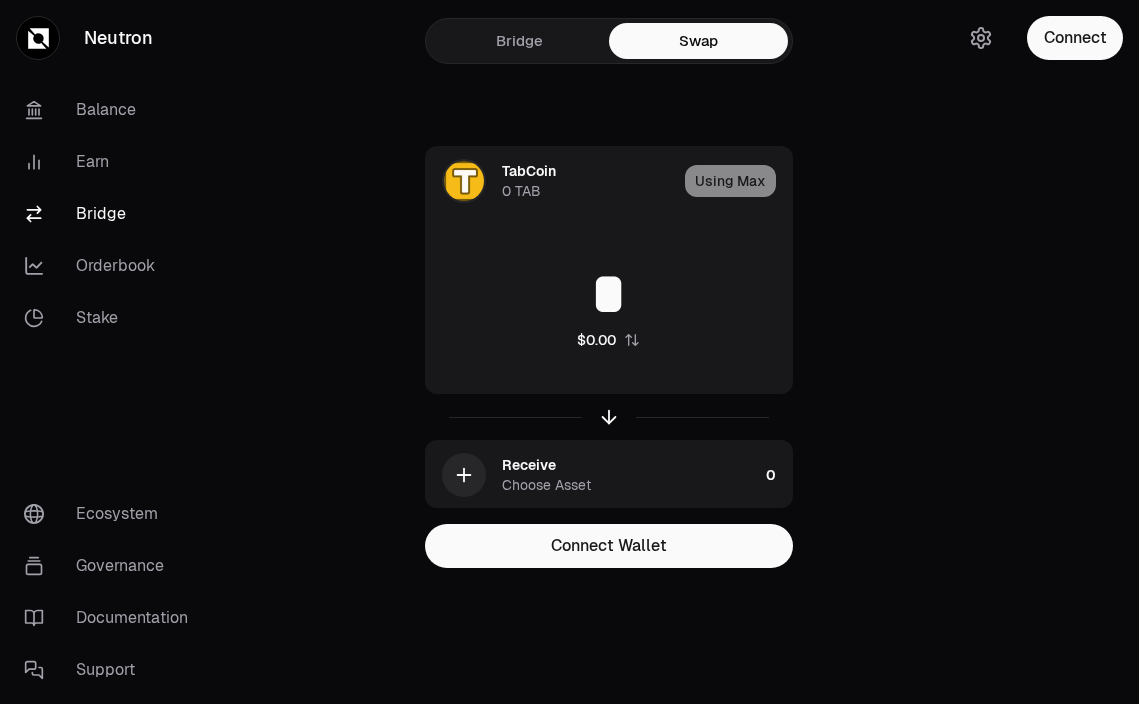 scroll, scrollTop: 0, scrollLeft: 0, axis: both 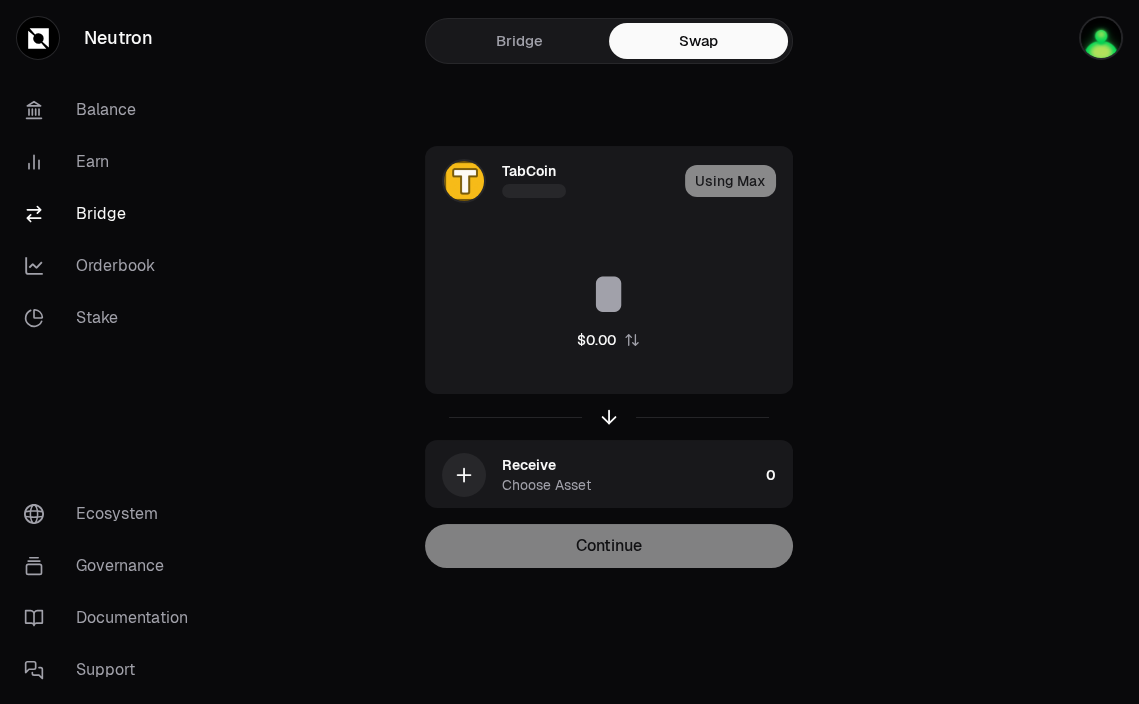 type on "*" 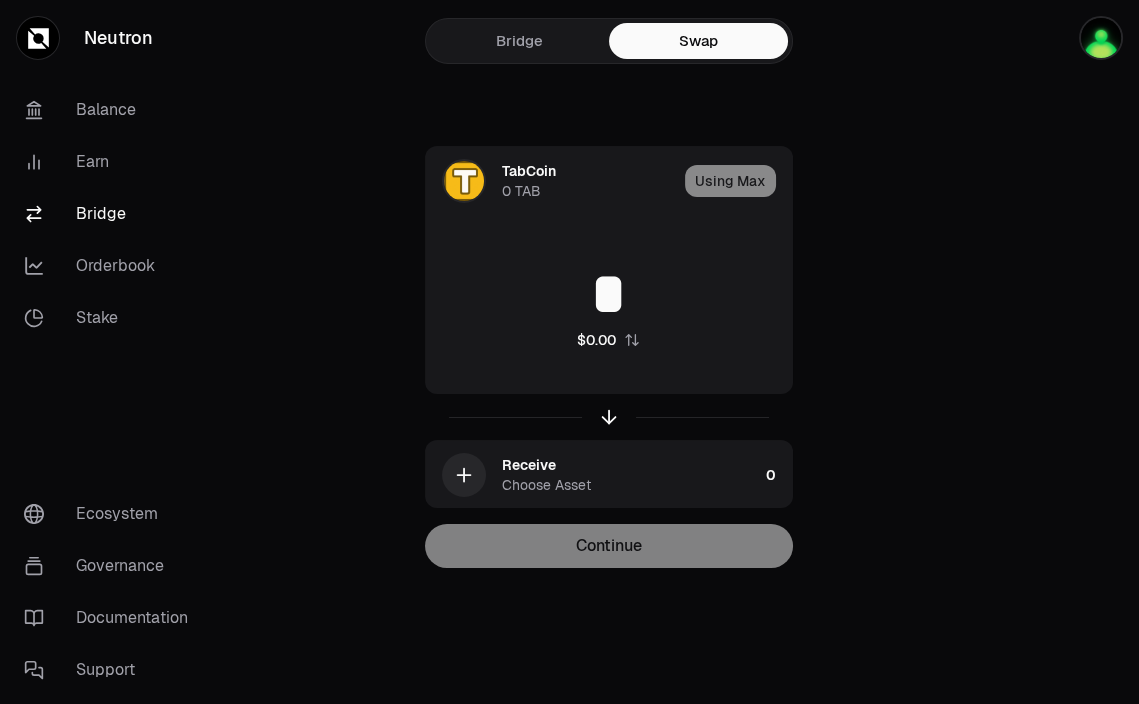 click on "TabCoin 0 TAB Using Max * $0.00 Receive Choose Asset 0 Continue" at bounding box center [609, 357] 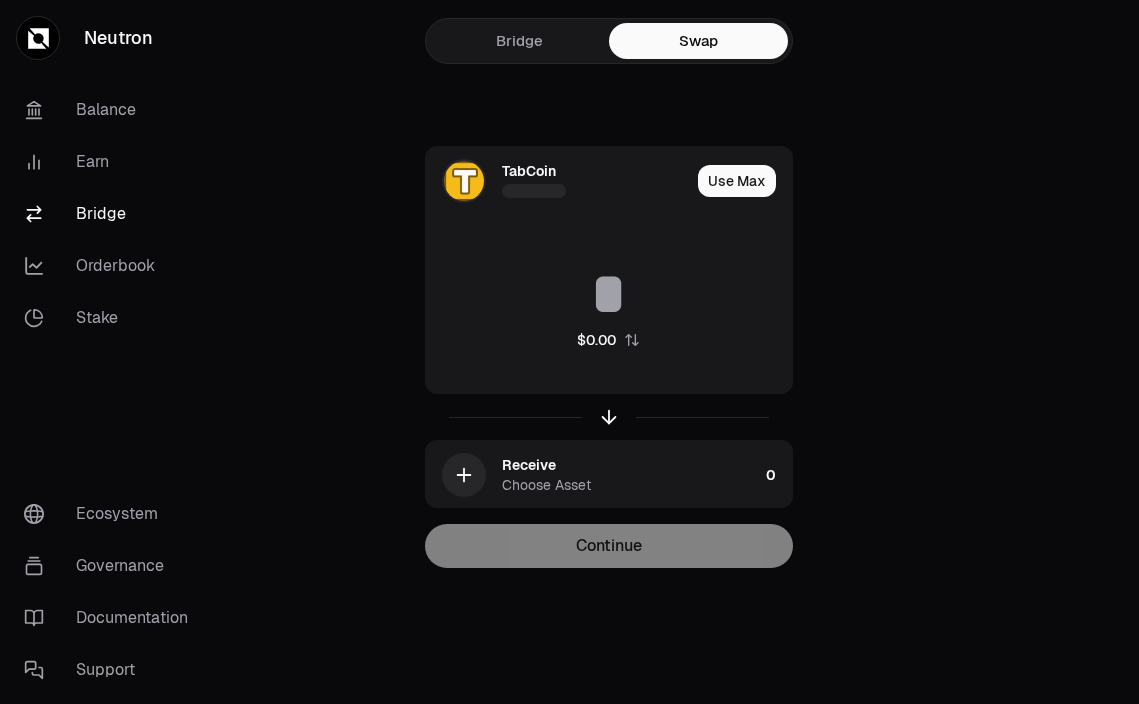 scroll, scrollTop: 0, scrollLeft: 0, axis: both 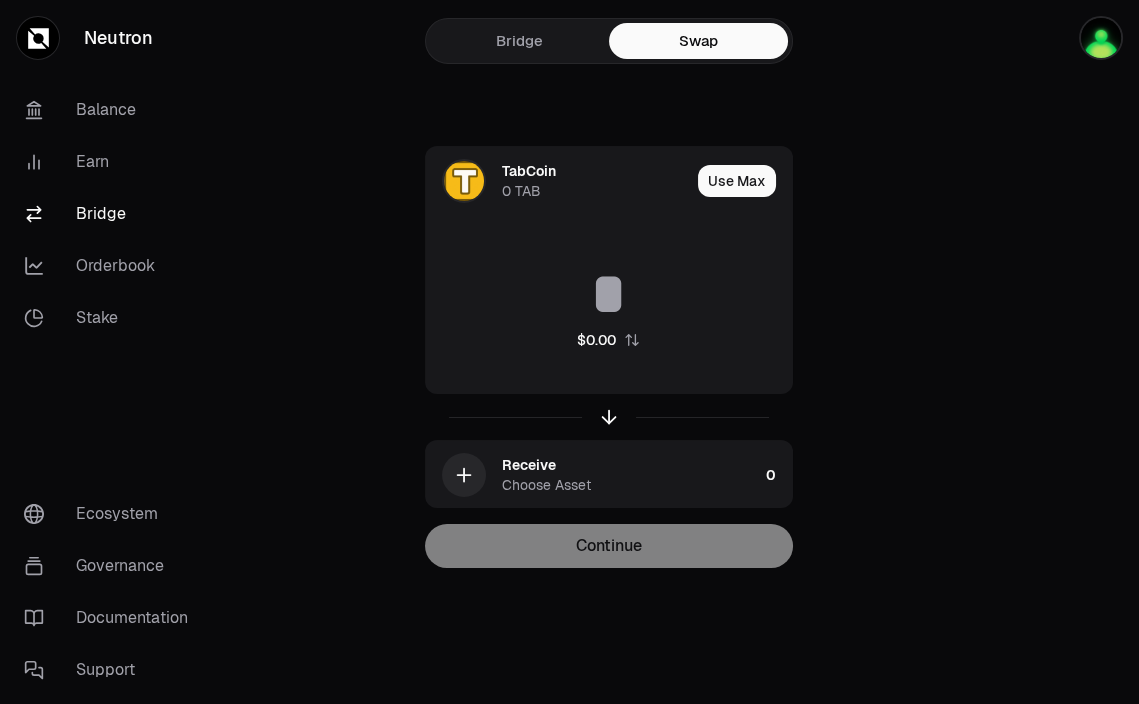 click on "TabCoin 0 TAB Use Max $0.00 Receive Choose Asset 0 Continue" at bounding box center (609, 357) 